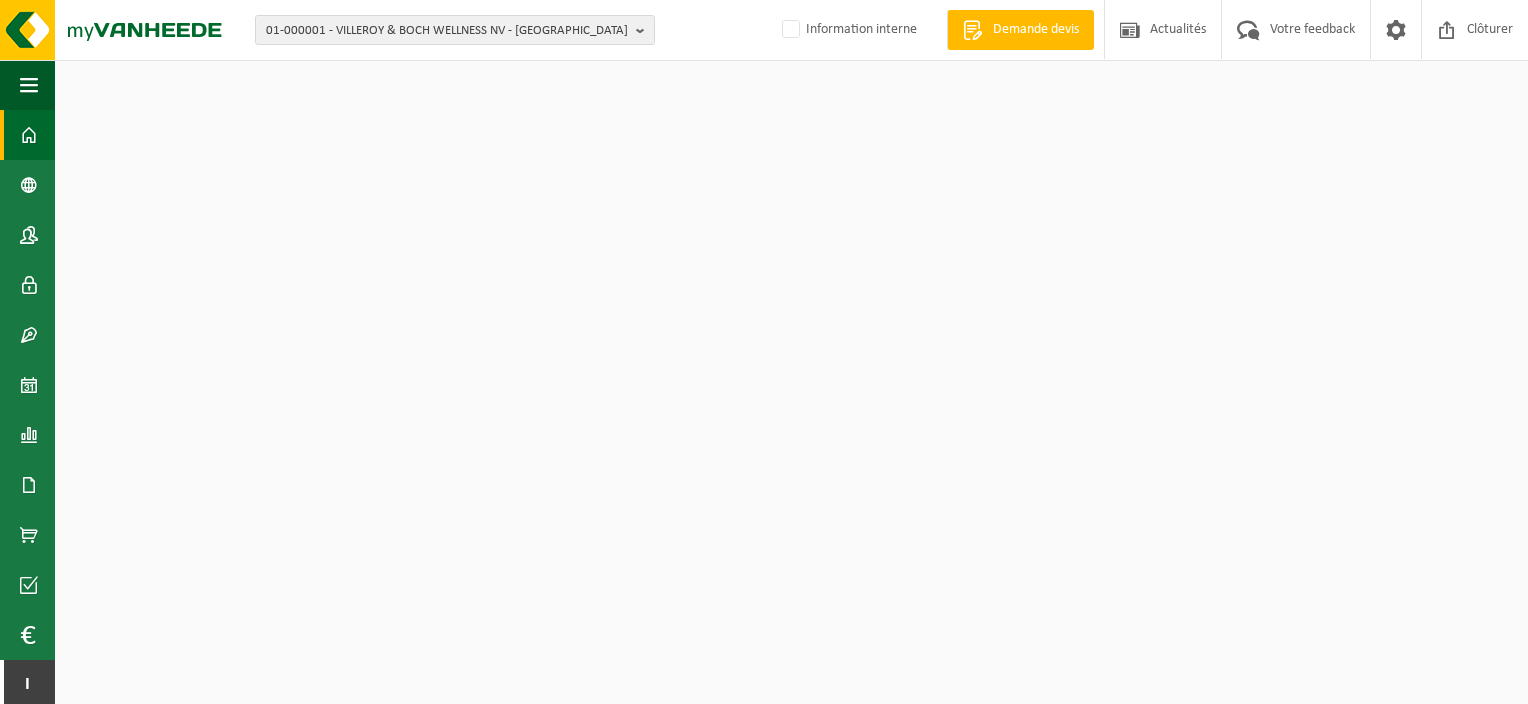 scroll, scrollTop: 0, scrollLeft: 0, axis: both 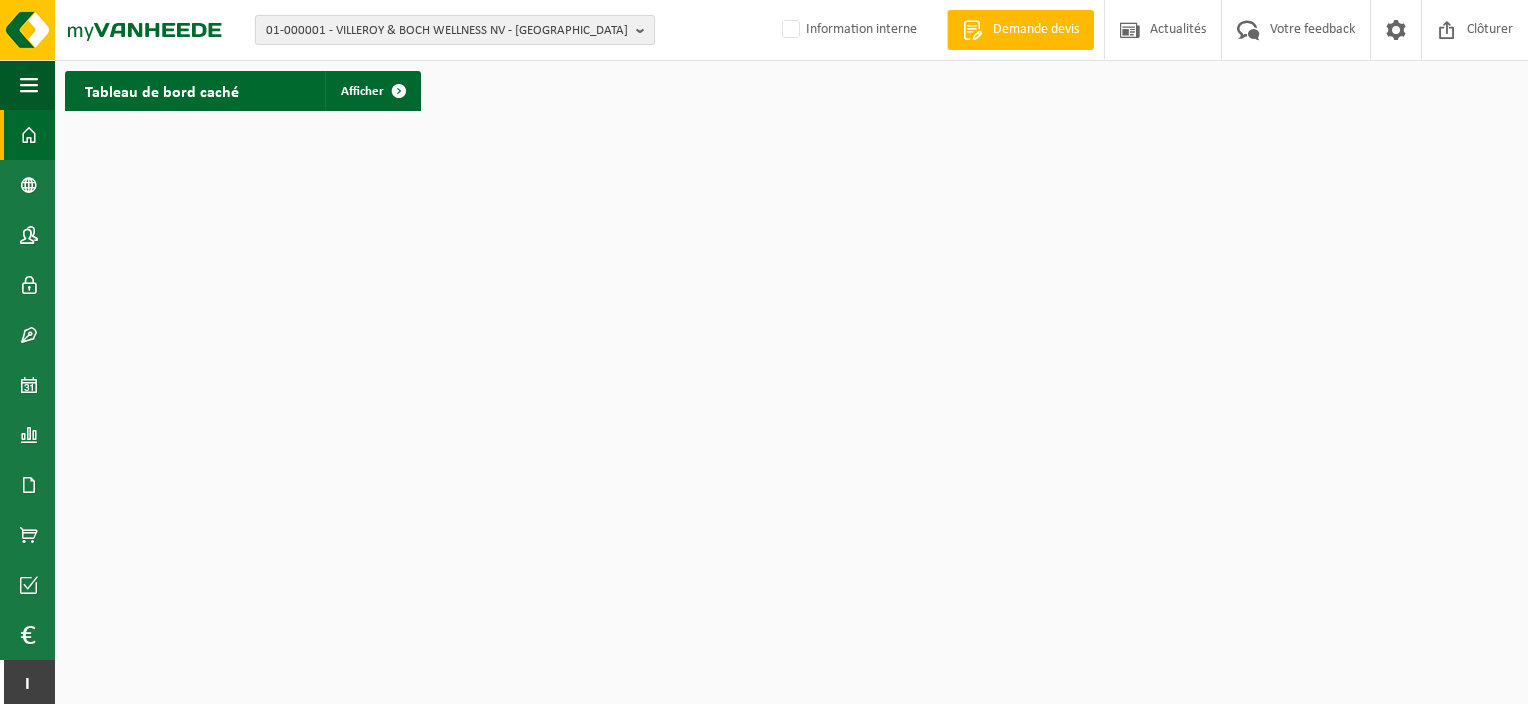 click on "01-000001 - VILLEROY & BOCH WELLNESS NV - ROESELARE" at bounding box center (447, 31) 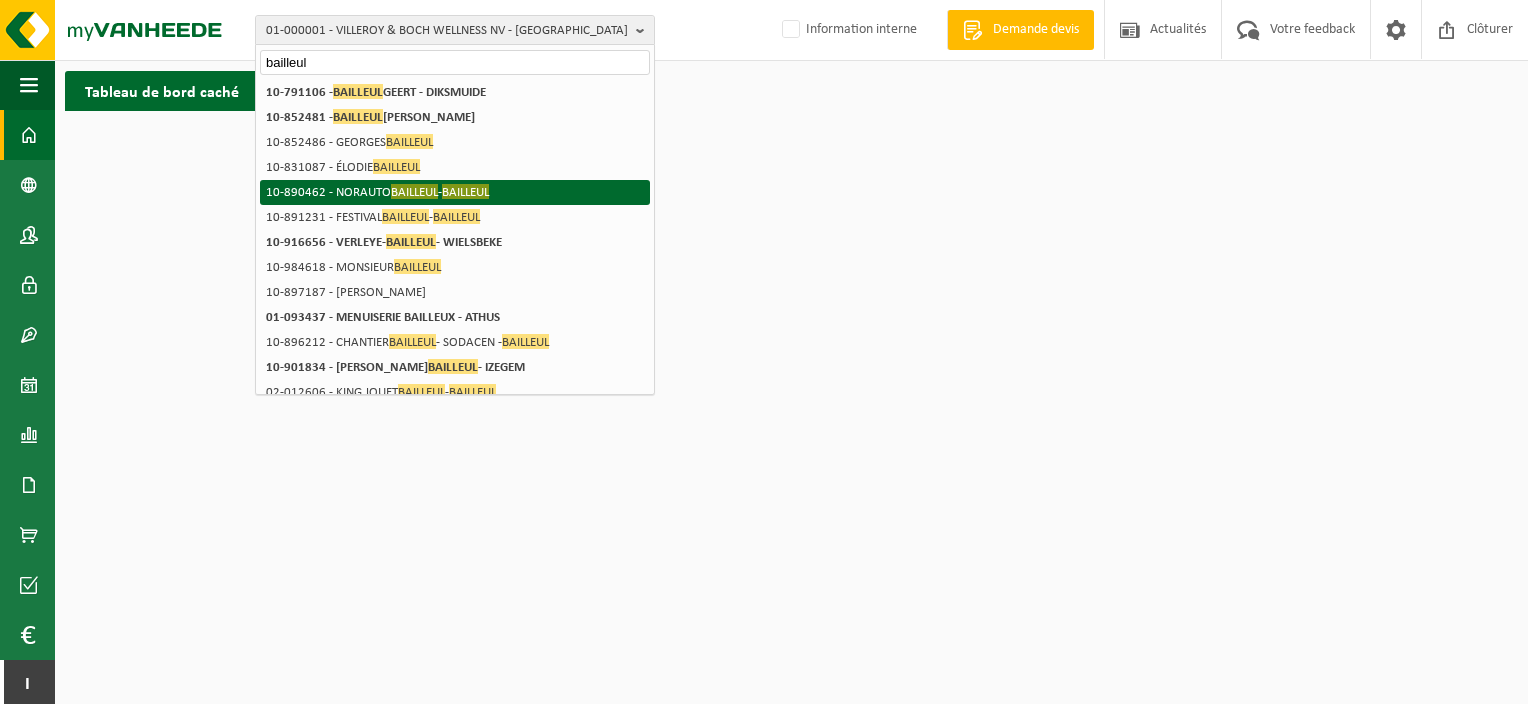 type on "bailleul" 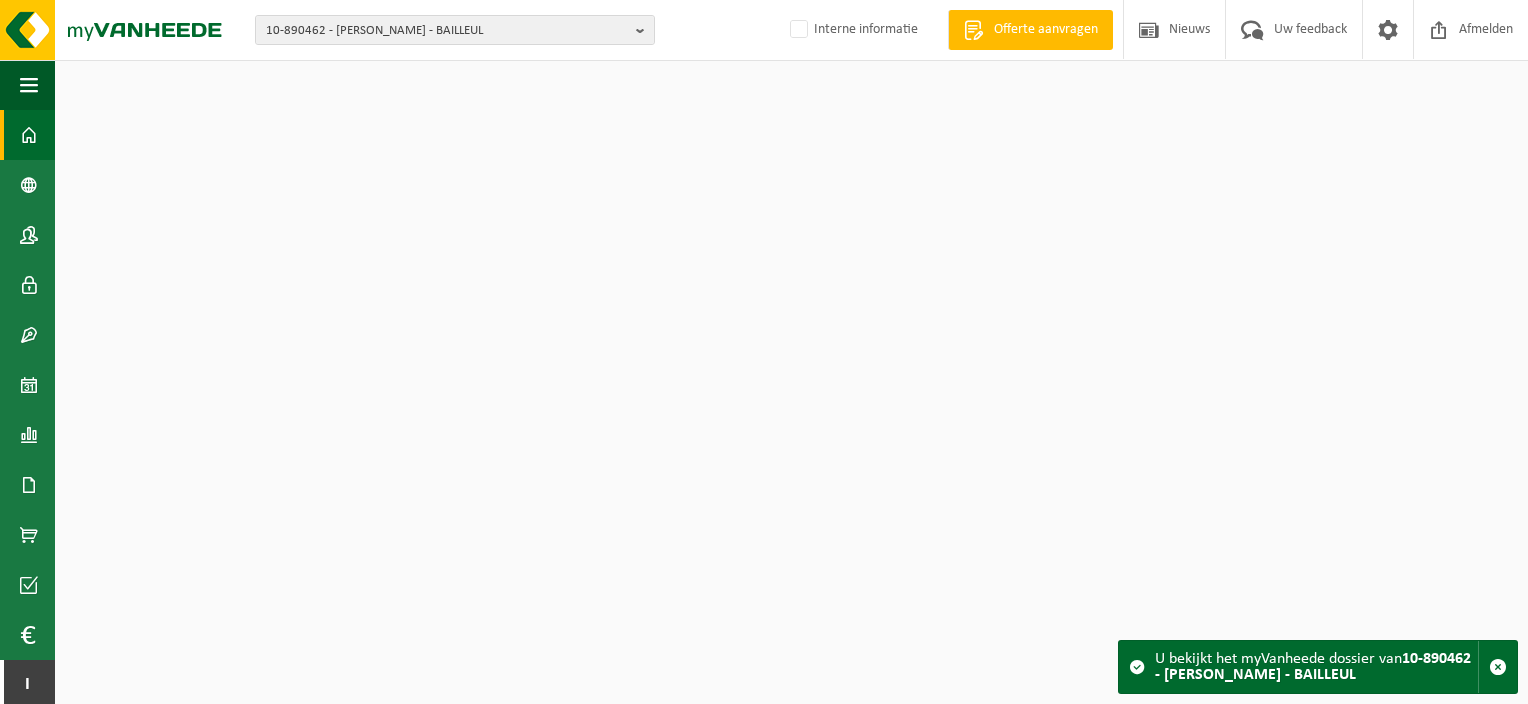 scroll, scrollTop: 0, scrollLeft: 0, axis: both 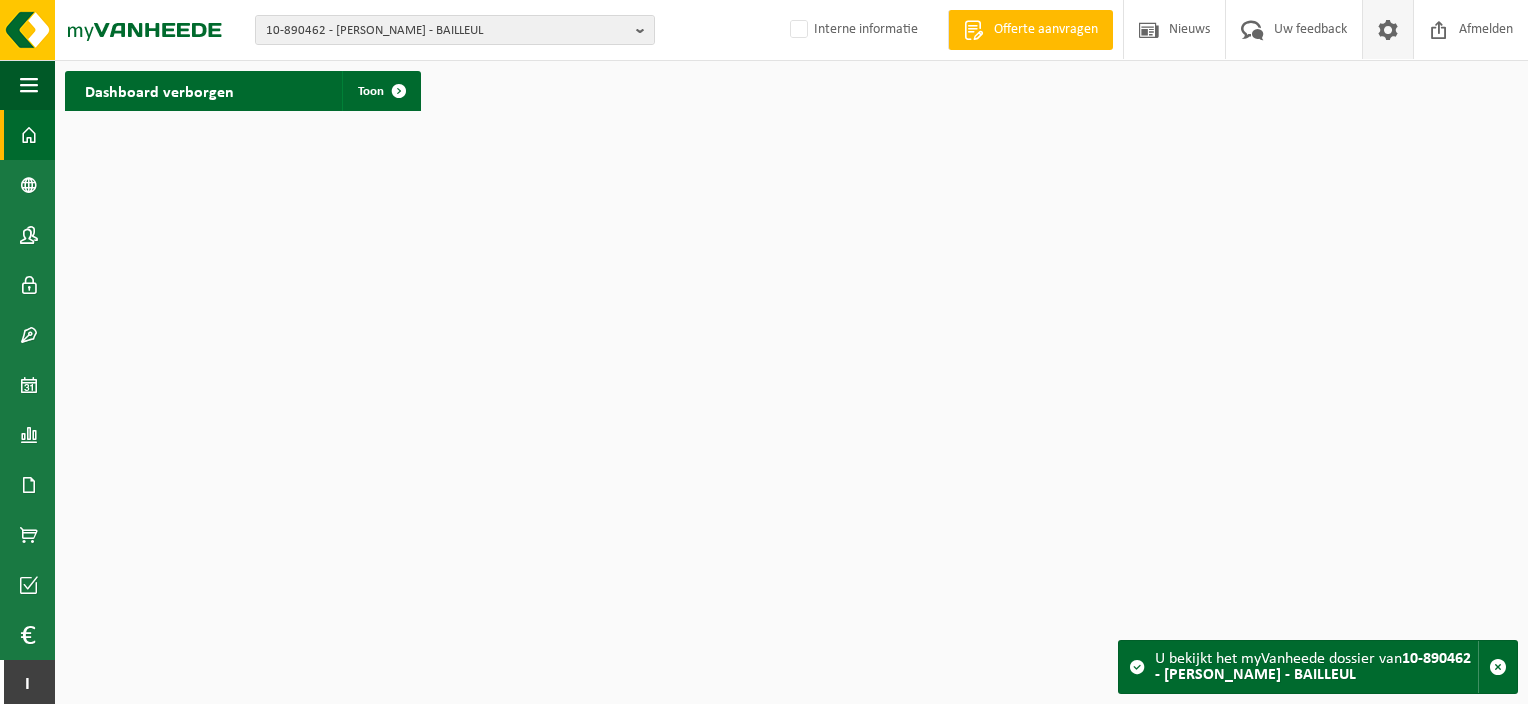 click at bounding box center (1388, 29) 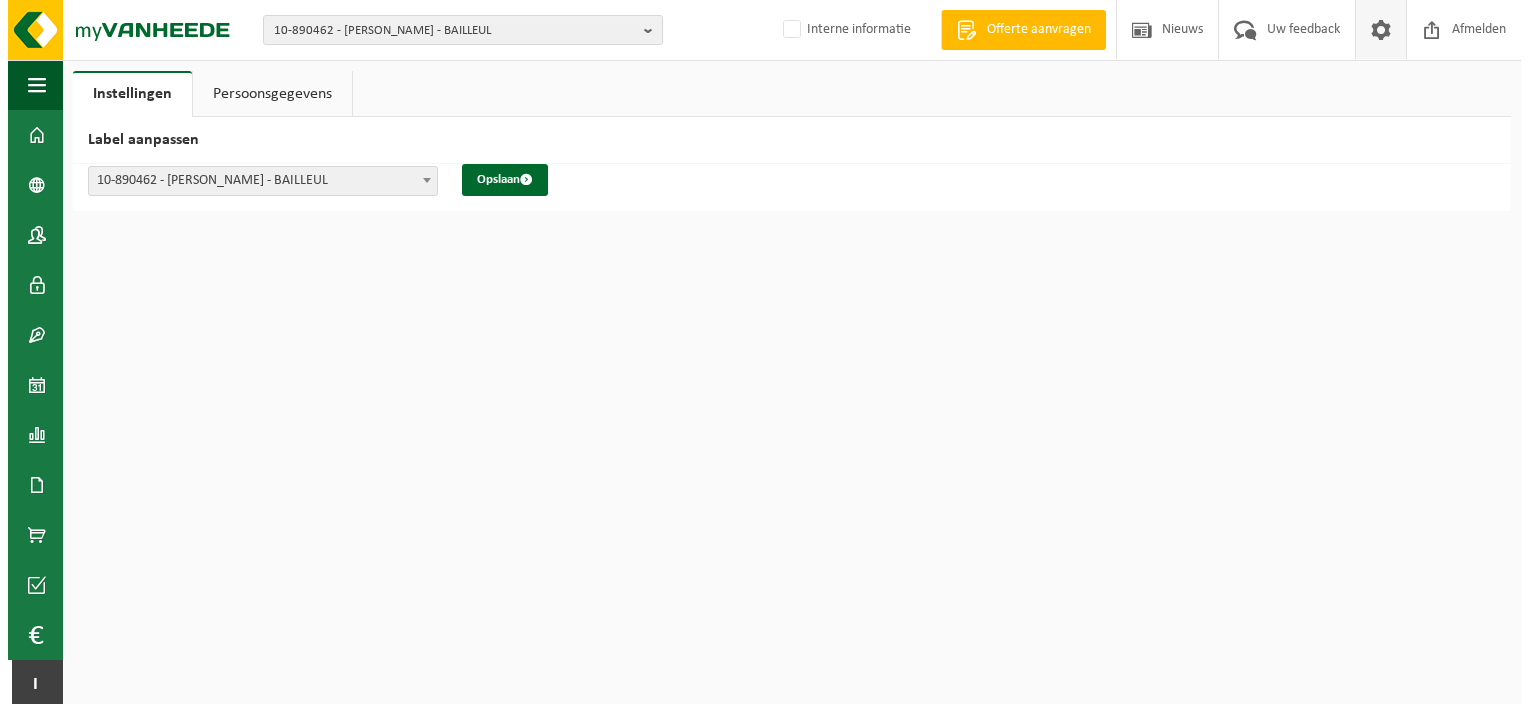 scroll, scrollTop: 0, scrollLeft: 0, axis: both 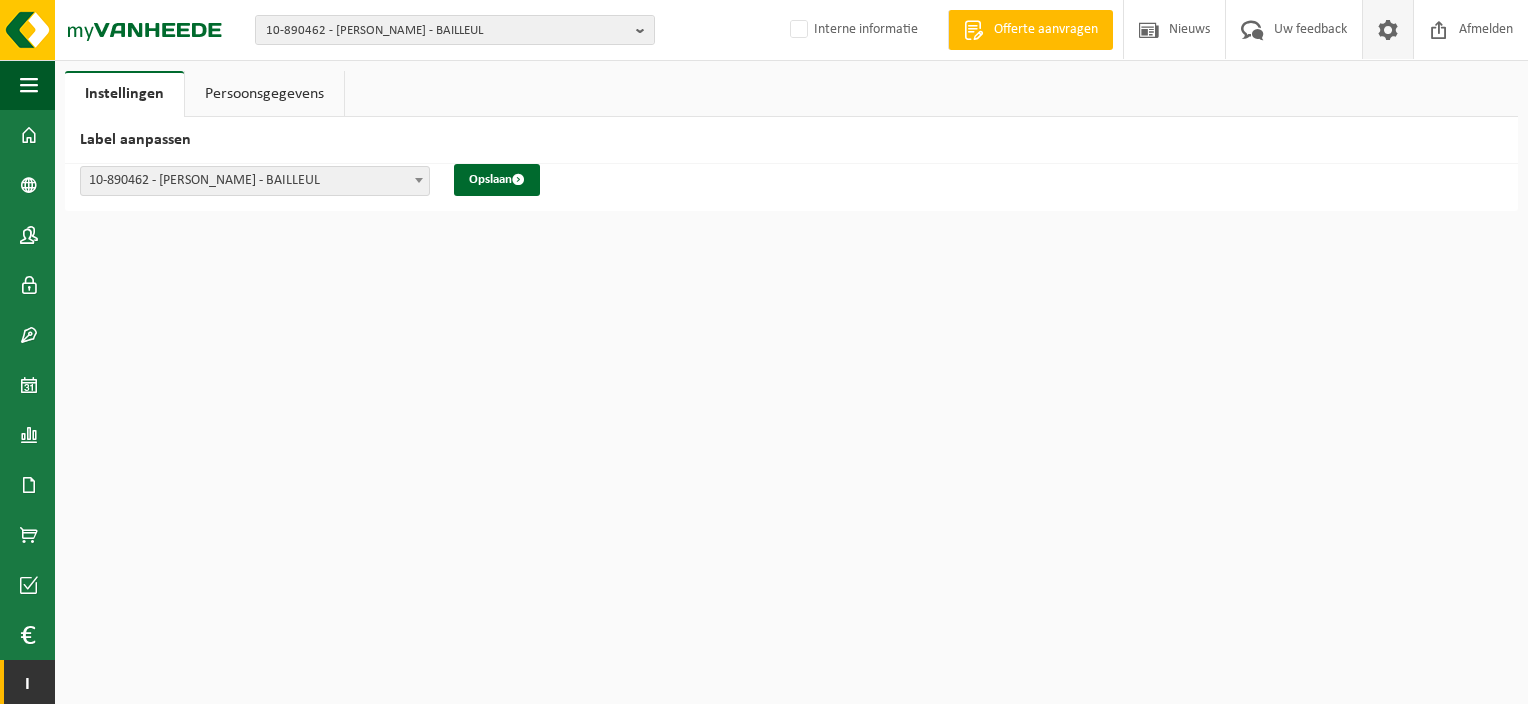 click on "I" at bounding box center [27, 685] 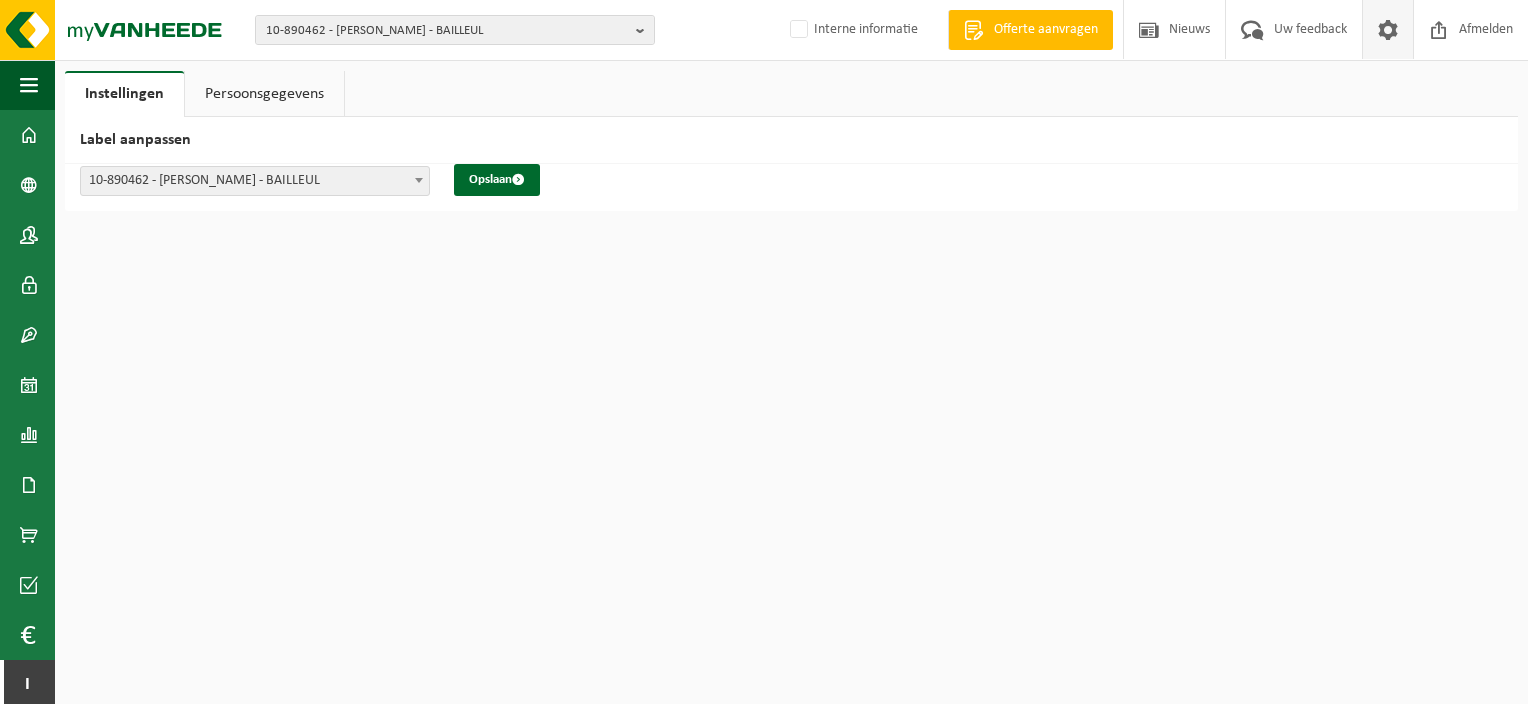 click at bounding box center [1388, 29] 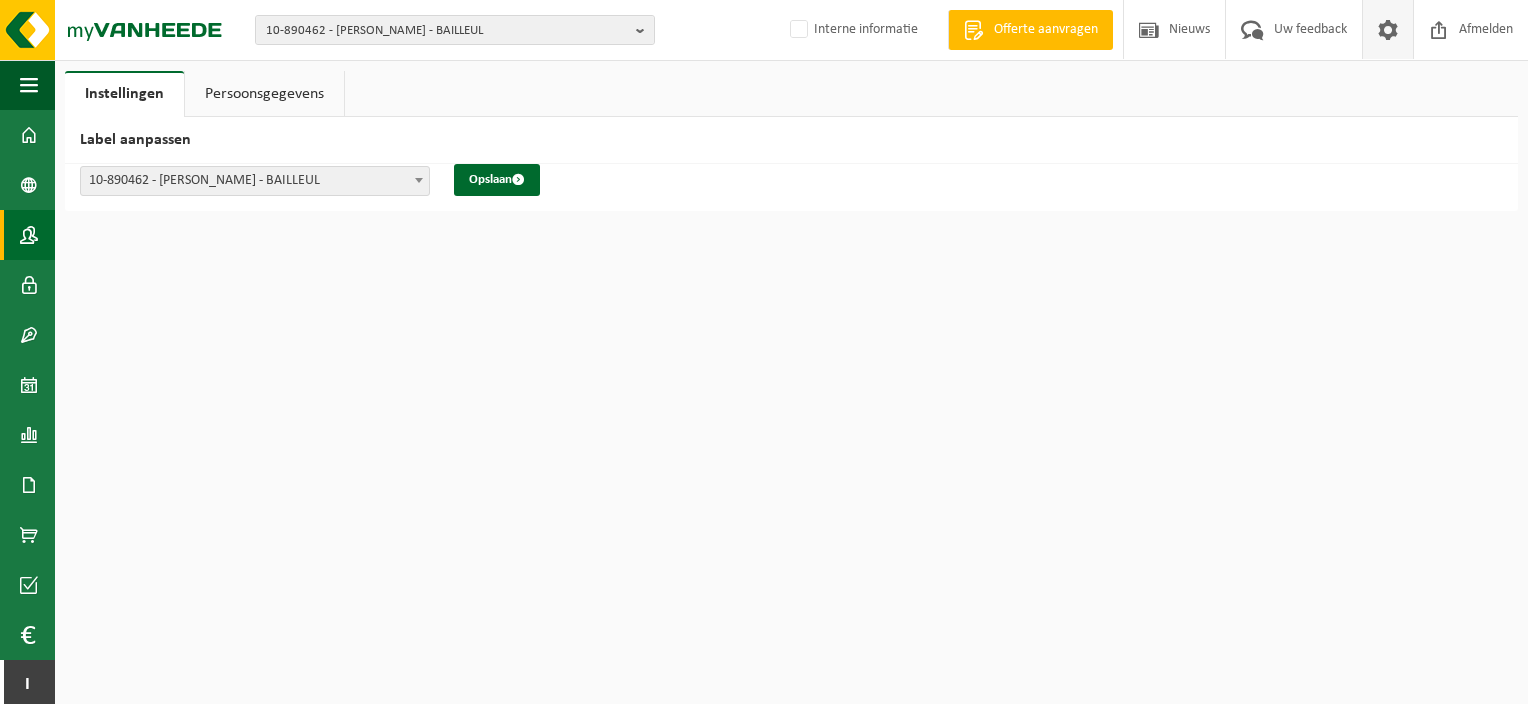 click at bounding box center (29, 235) 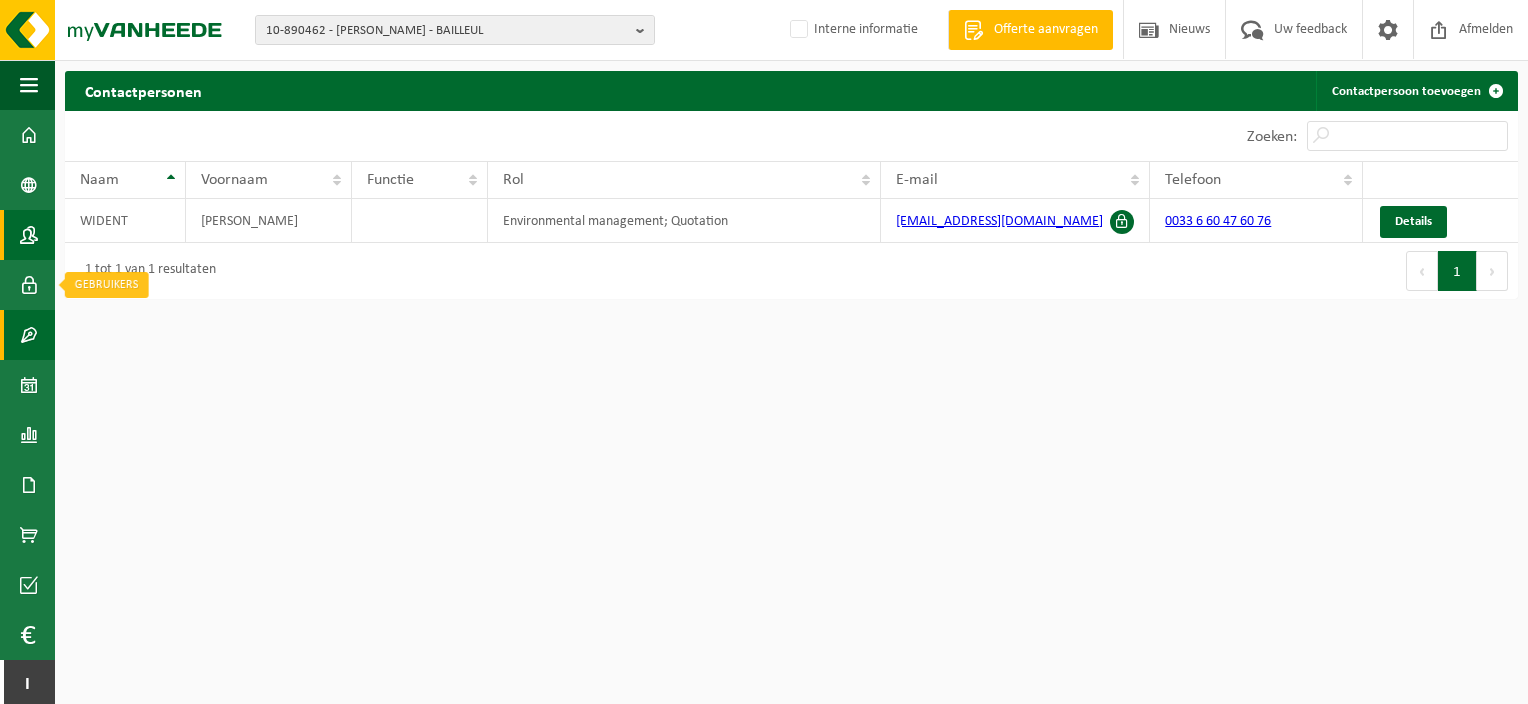 scroll, scrollTop: 0, scrollLeft: 0, axis: both 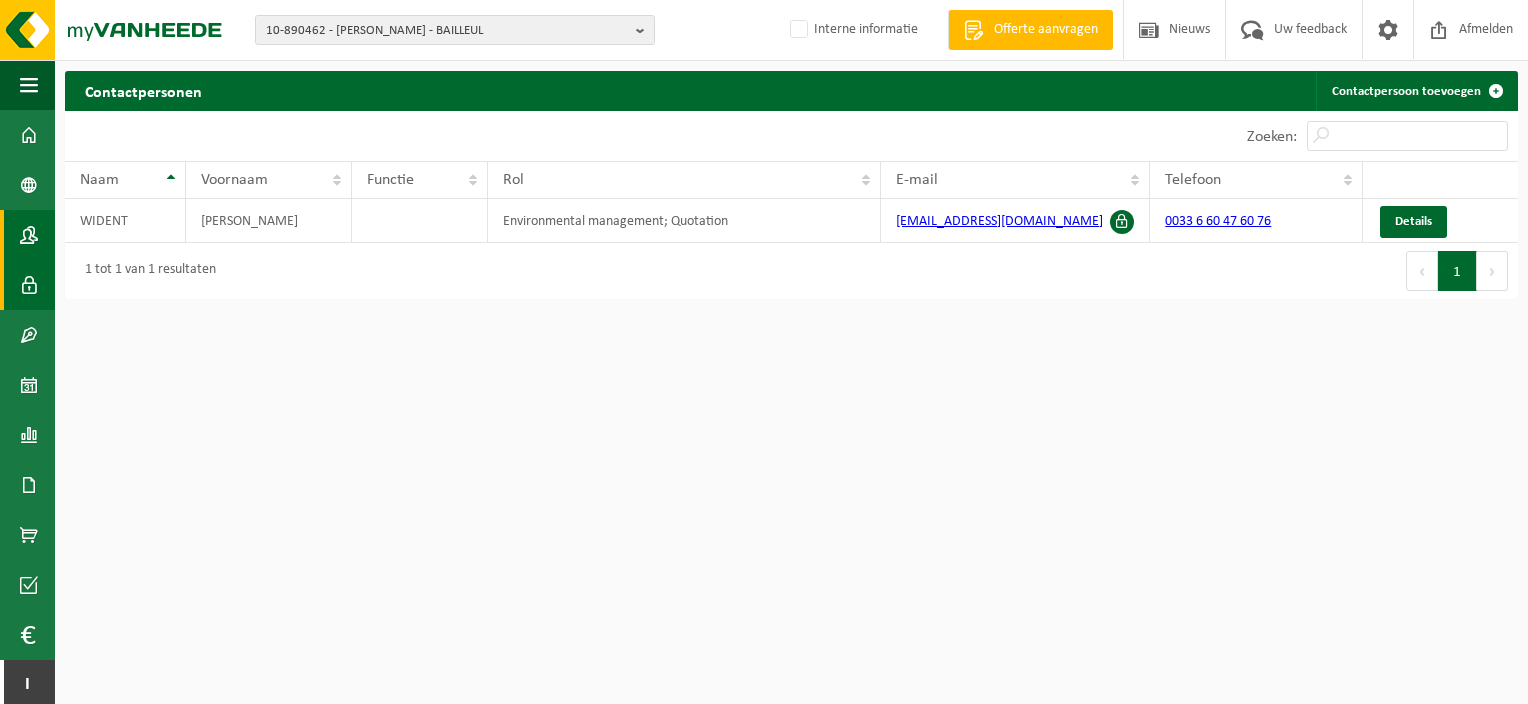 click at bounding box center (29, 285) 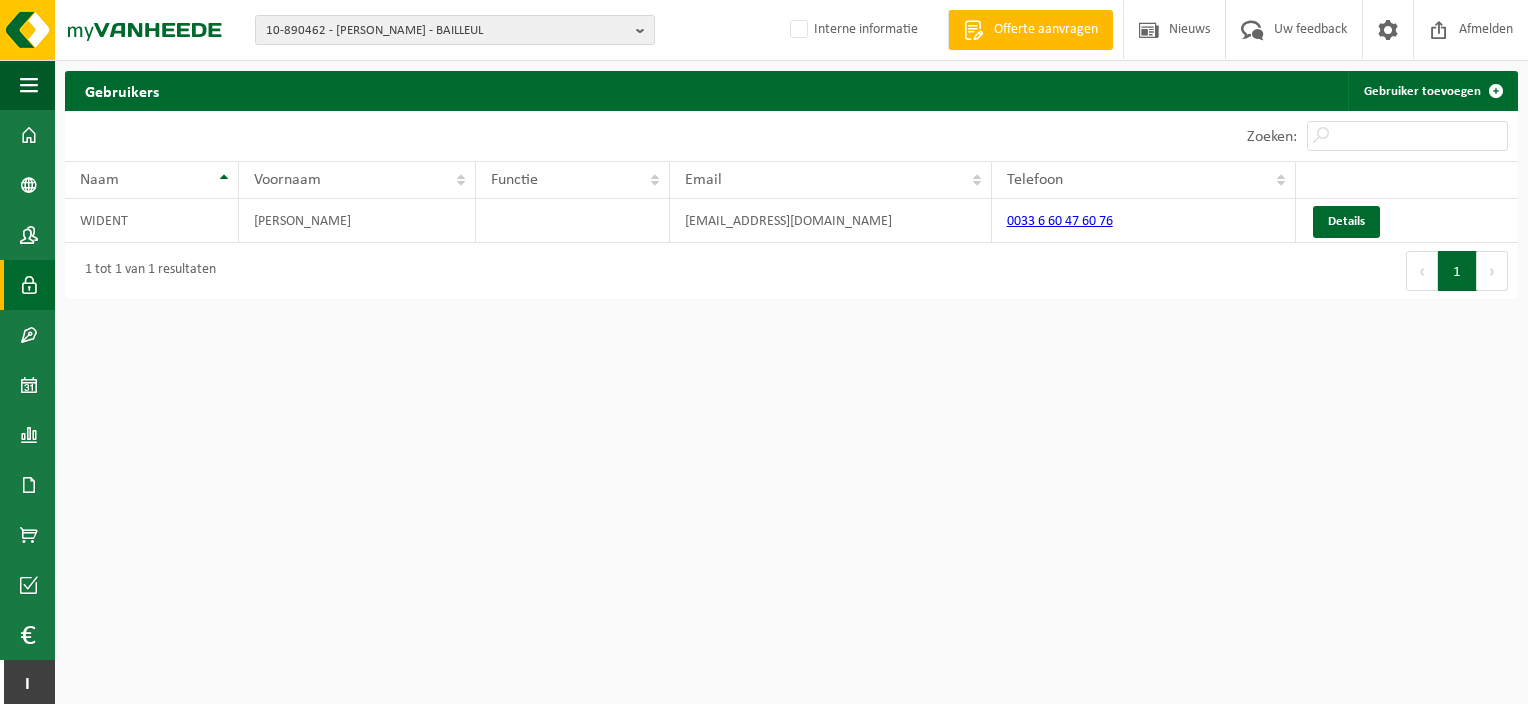 scroll, scrollTop: 0, scrollLeft: 0, axis: both 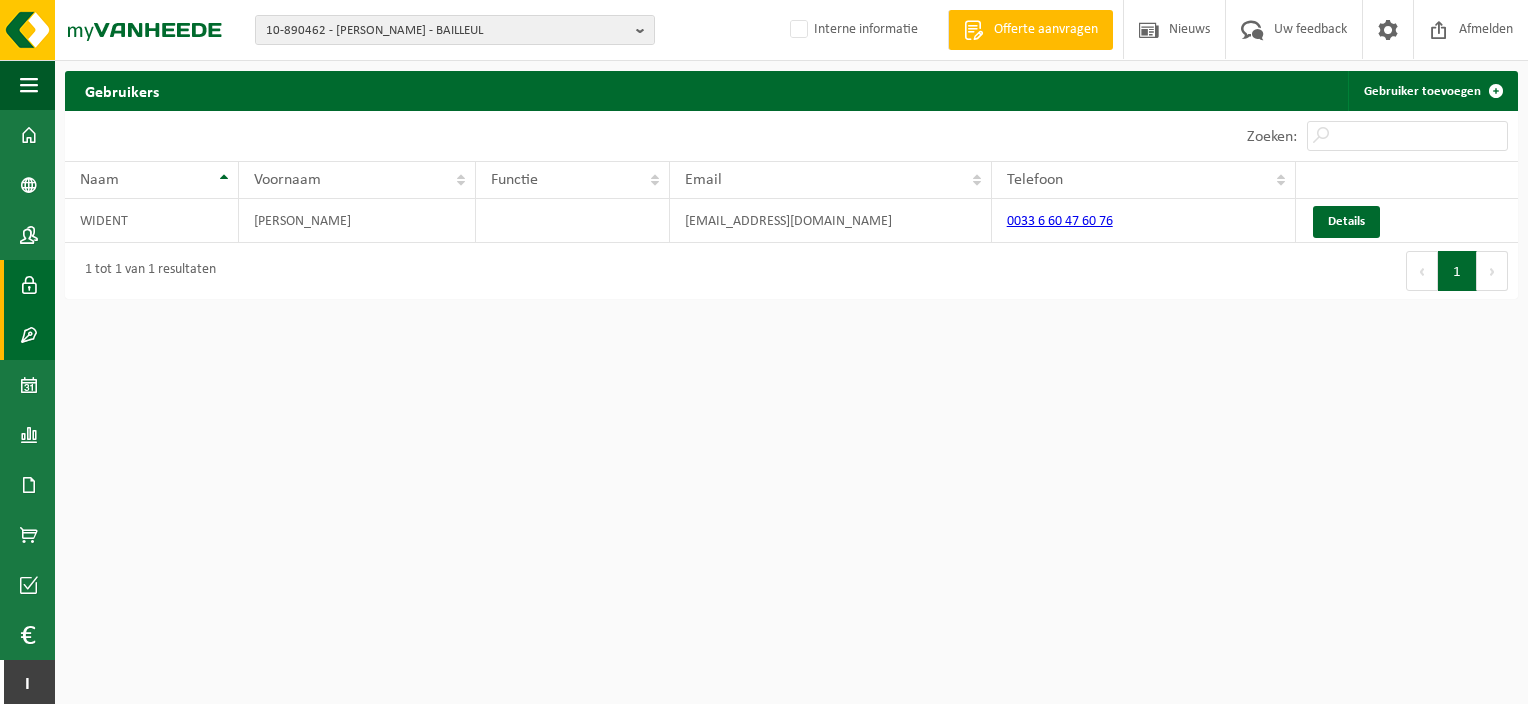 click at bounding box center [29, 335] 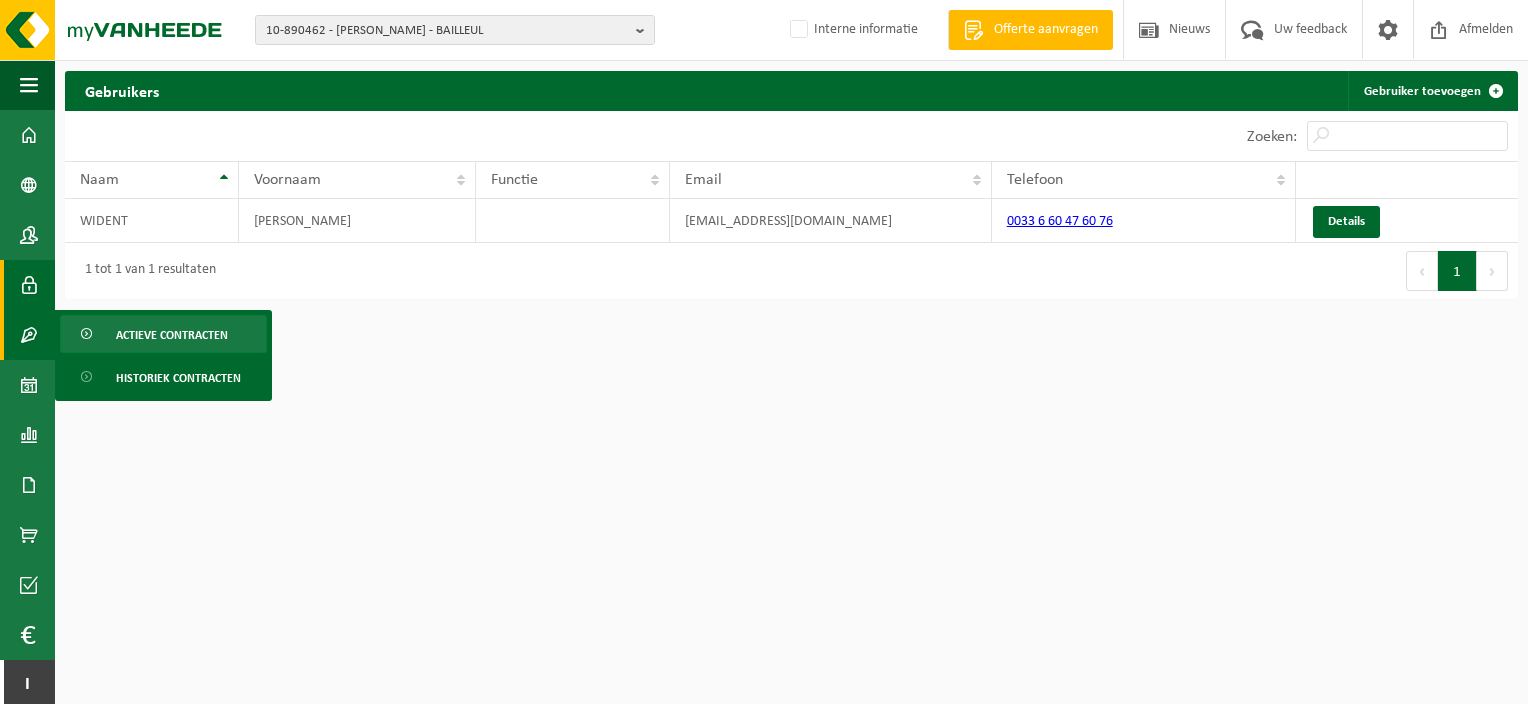 click on "Actieve contracten" at bounding box center (163, 334) 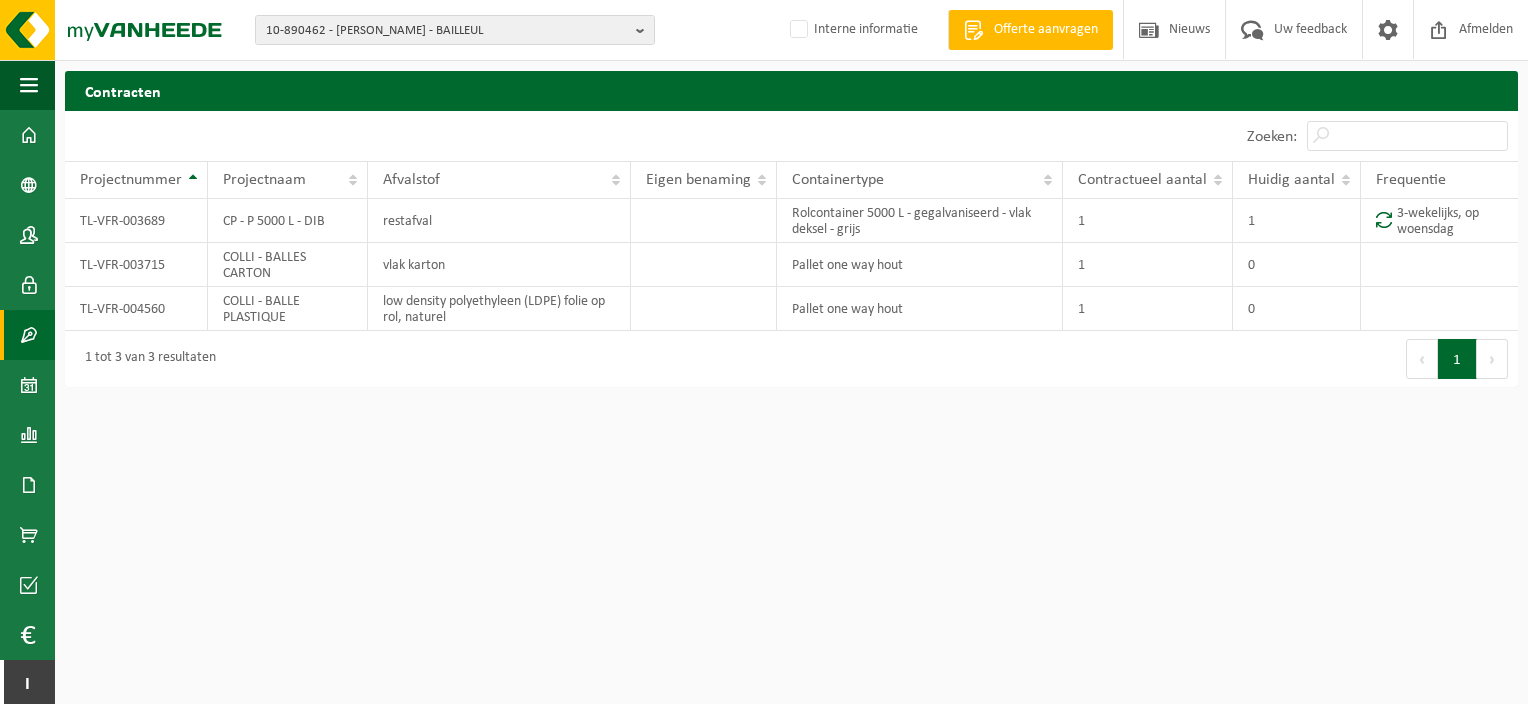 scroll, scrollTop: 0, scrollLeft: 0, axis: both 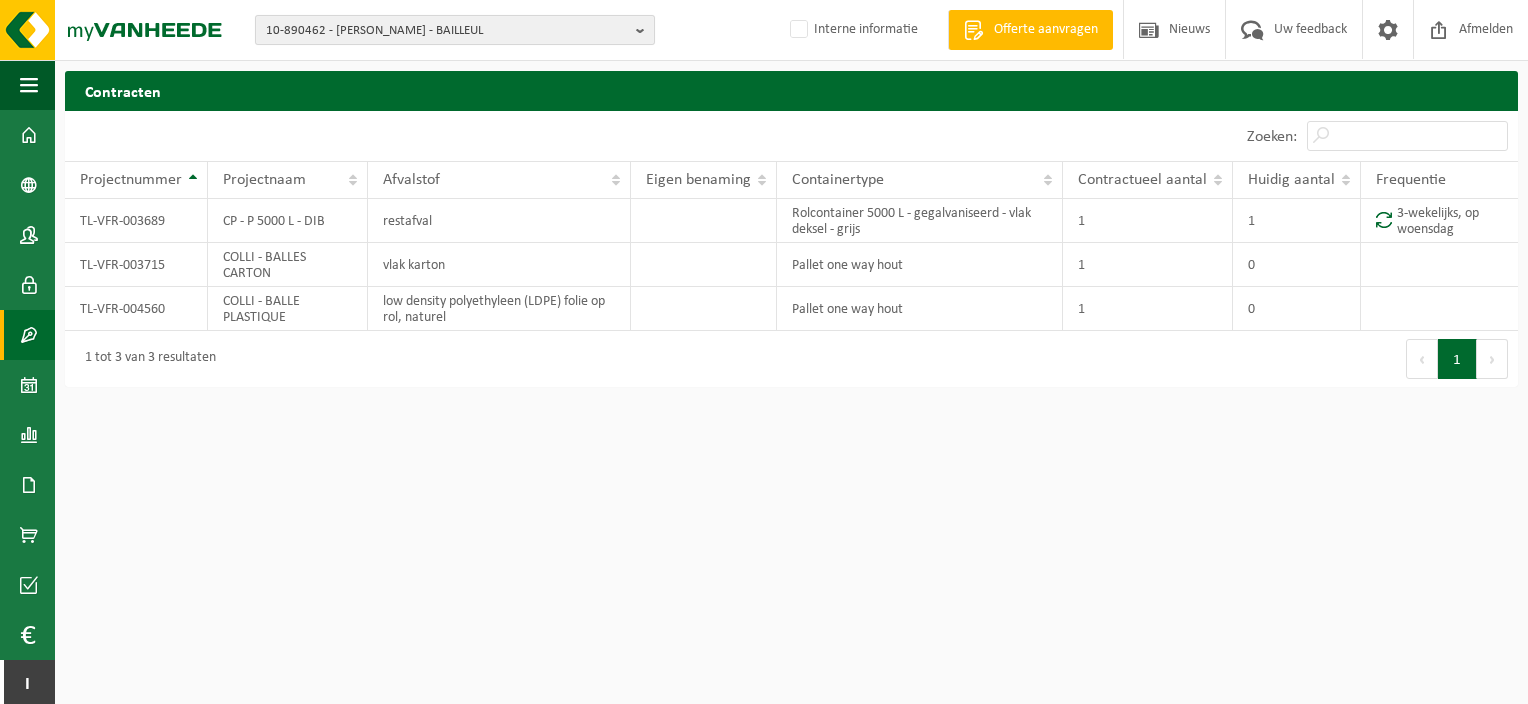 click on "10-890462 - [PERSON_NAME] - BAILLEUL" at bounding box center [455, 30] 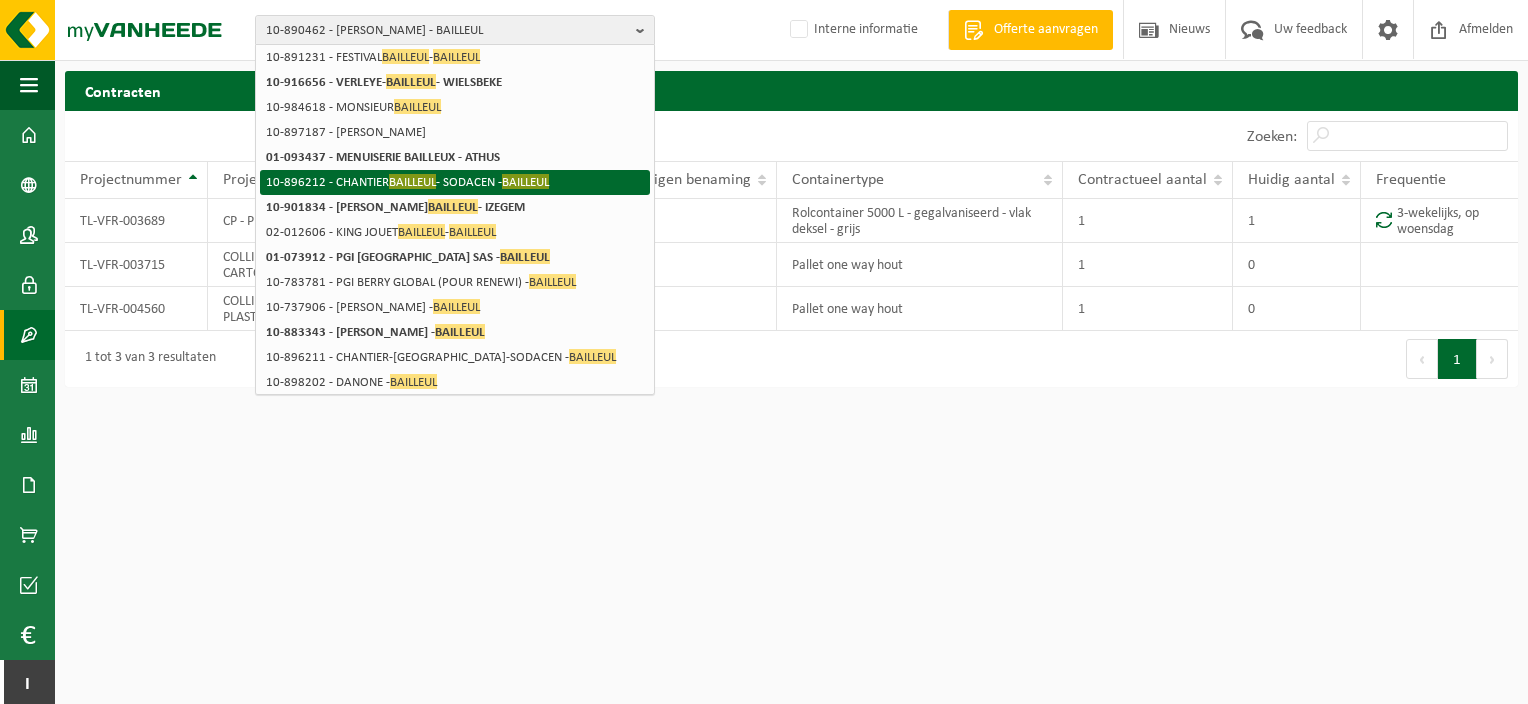 scroll, scrollTop: 160, scrollLeft: 0, axis: vertical 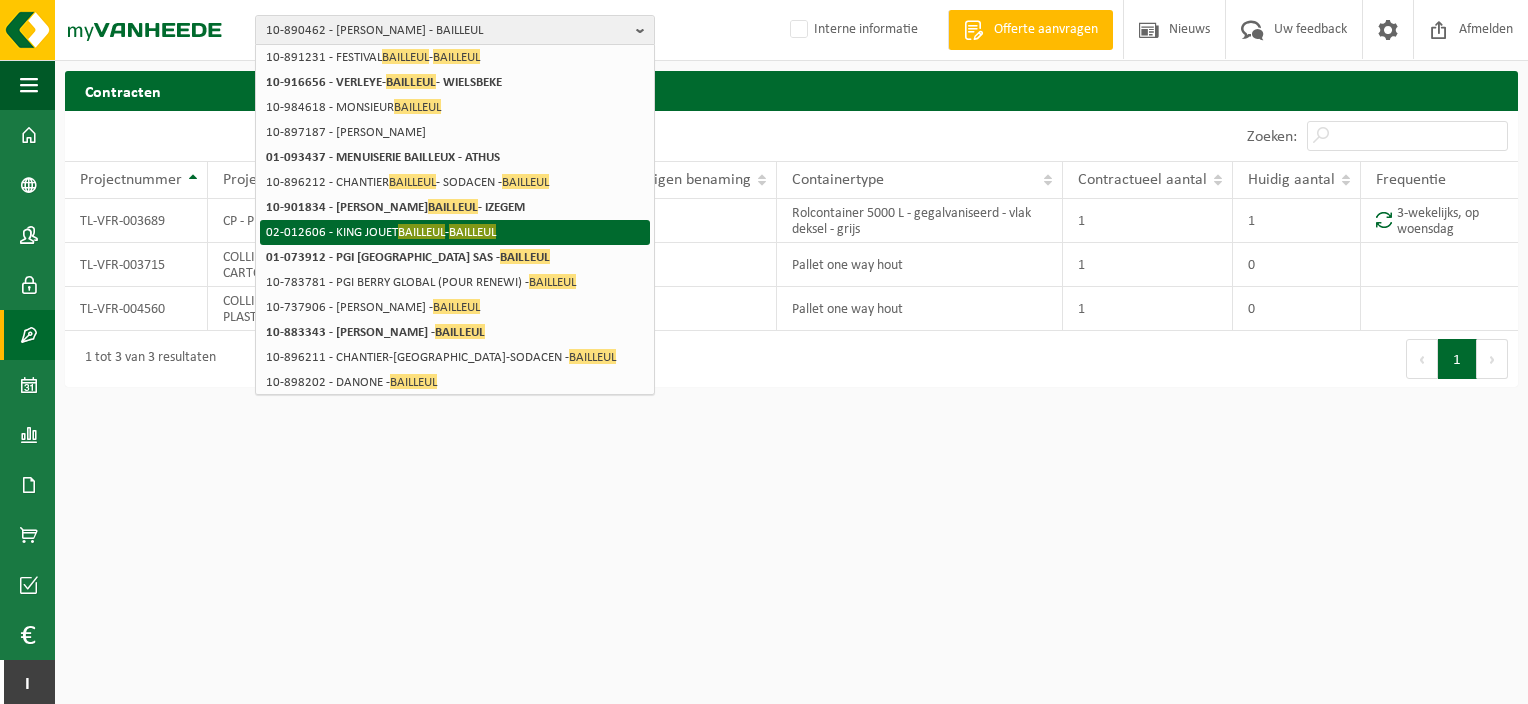 type on "bailleul" 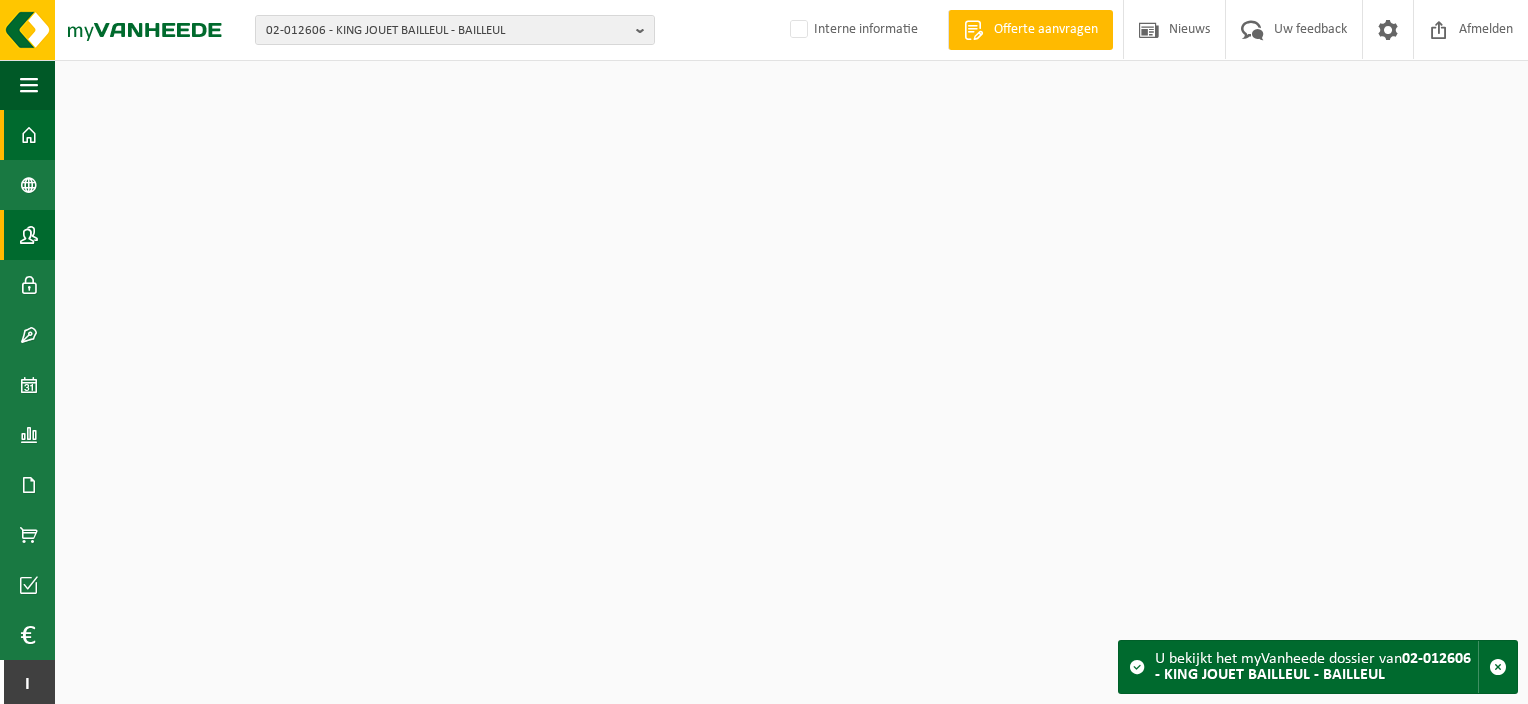 scroll, scrollTop: 0, scrollLeft: 0, axis: both 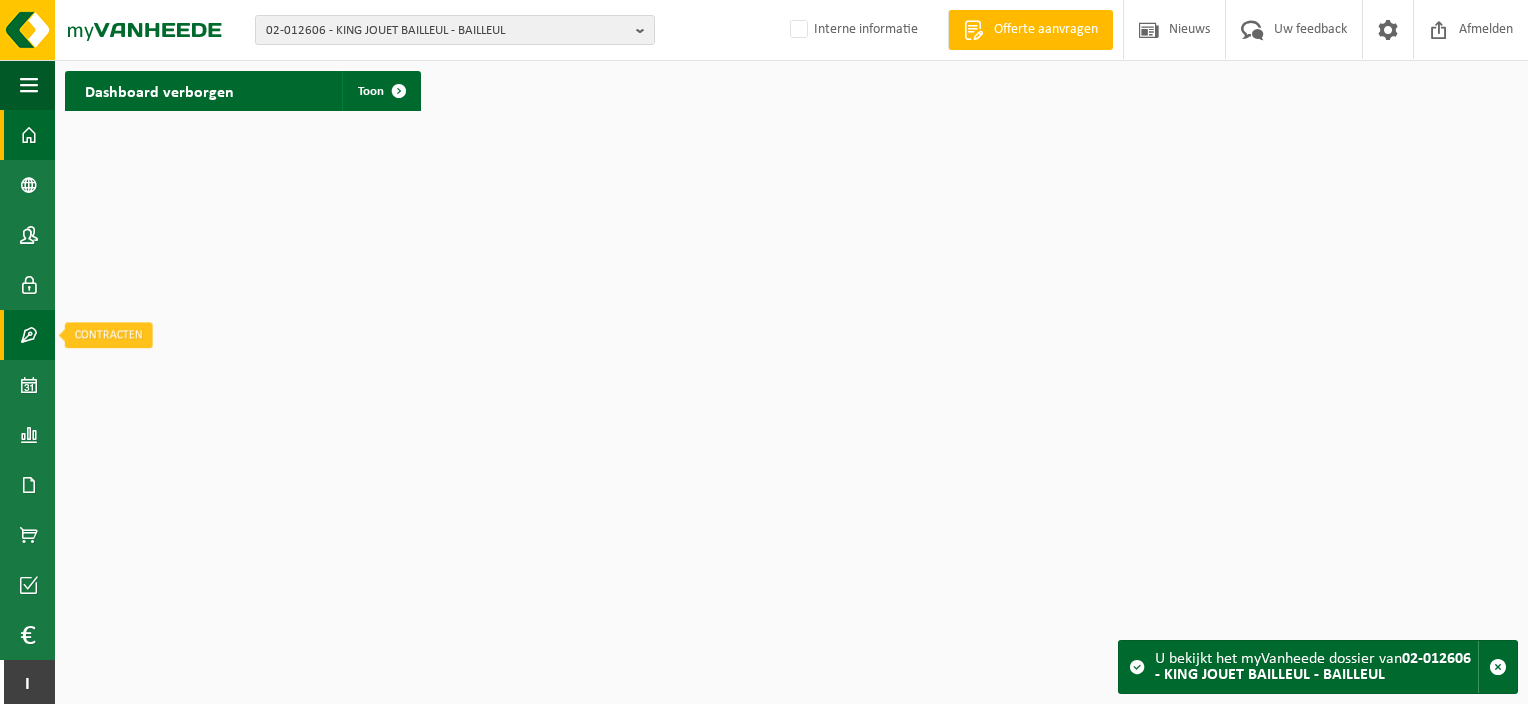 click at bounding box center (29, 335) 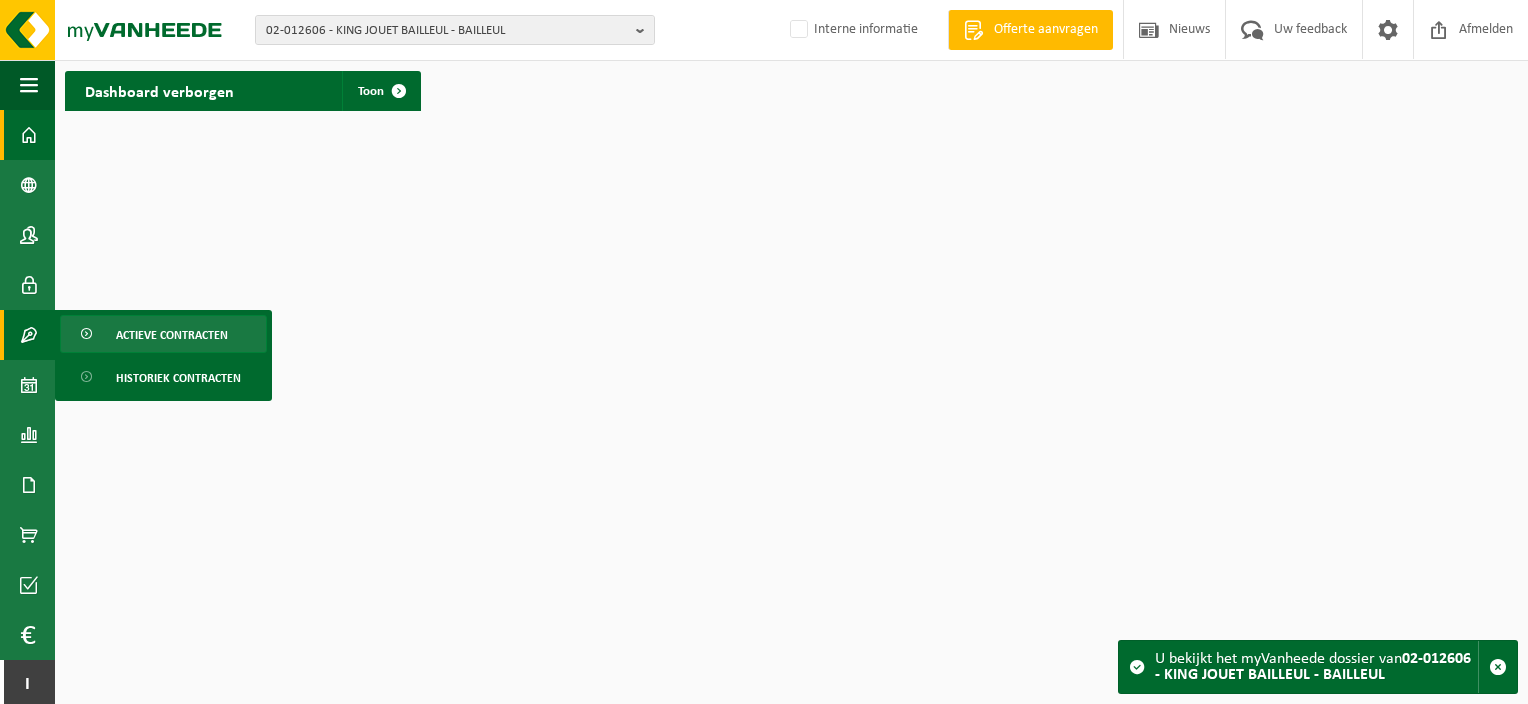 click on "Actieve contracten" at bounding box center [172, 335] 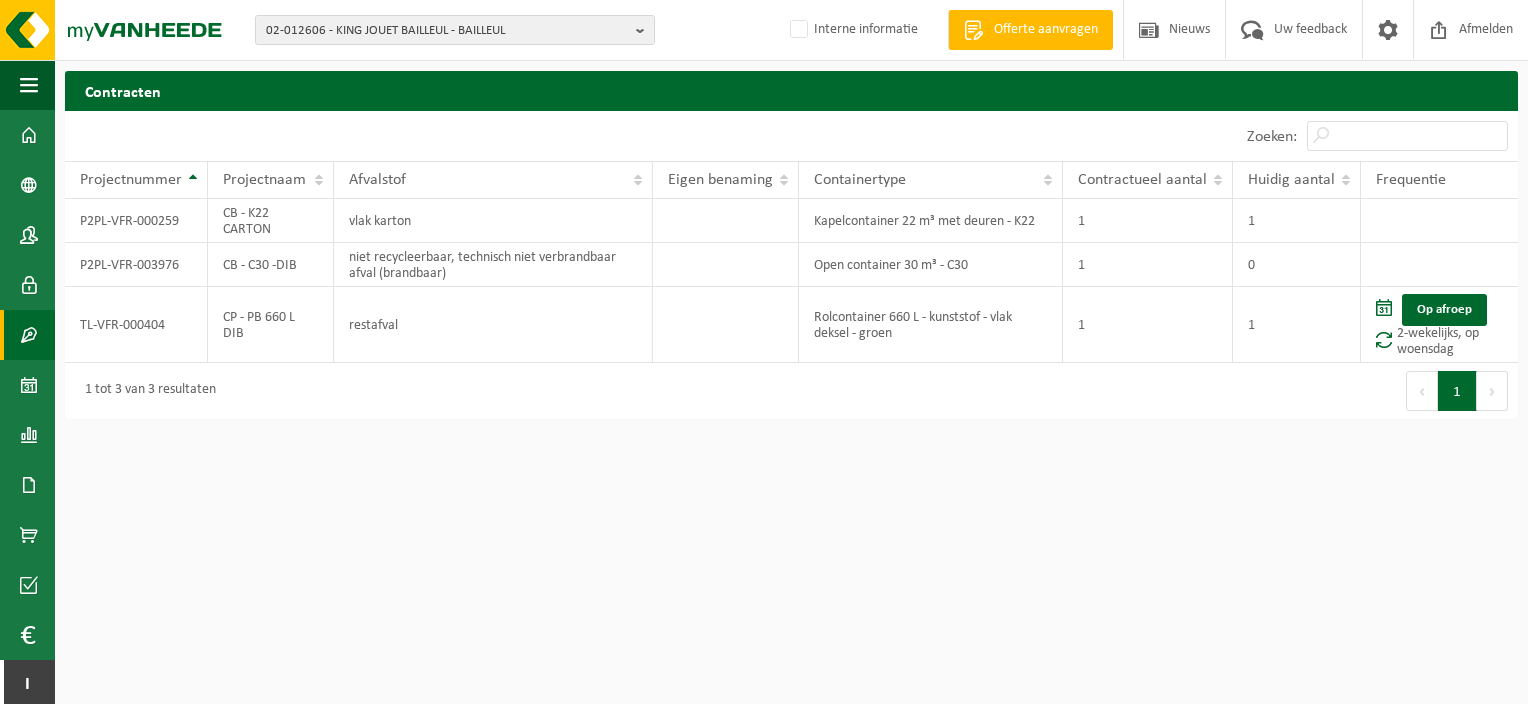 scroll, scrollTop: 0, scrollLeft: 0, axis: both 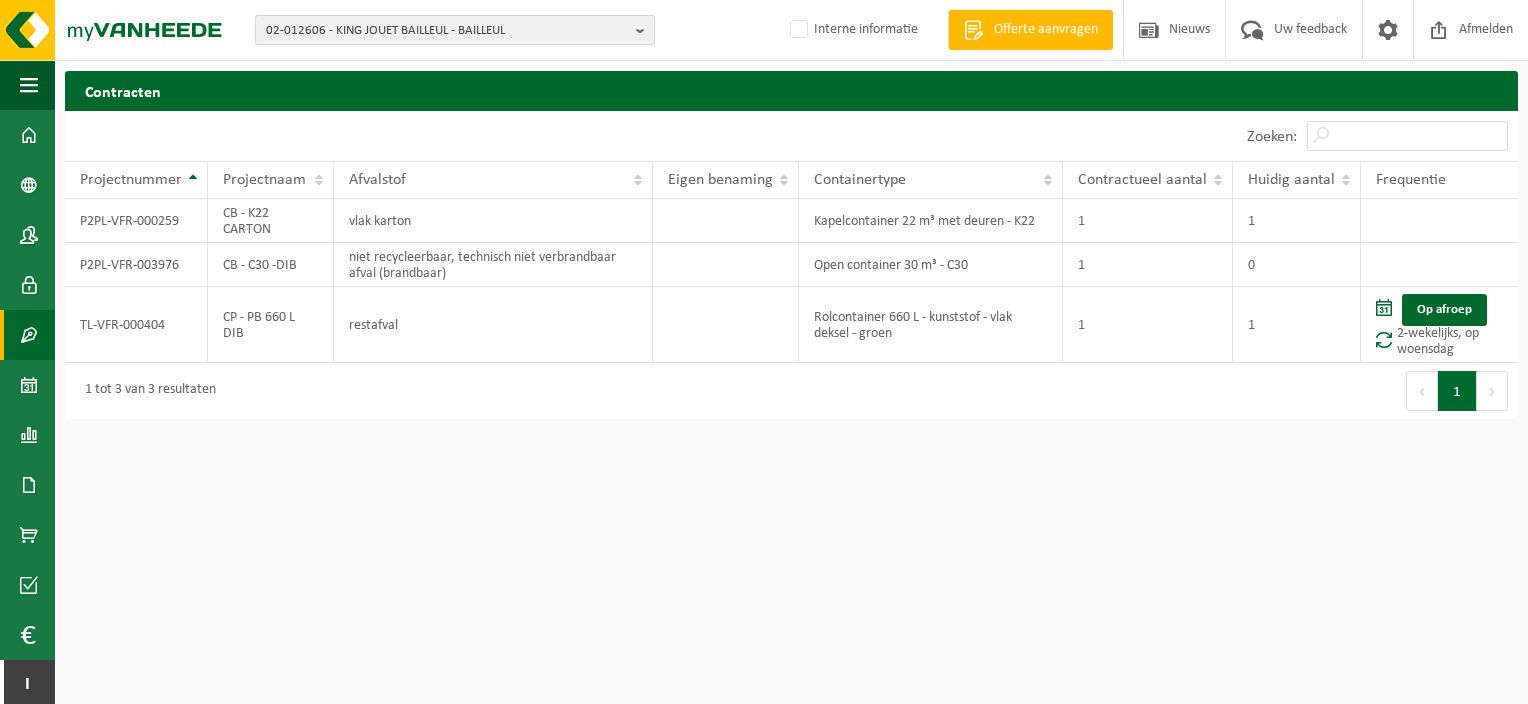 click on "02-012606 - KING JOUET BAILLEUL - BAILLEUL" at bounding box center [447, 31] 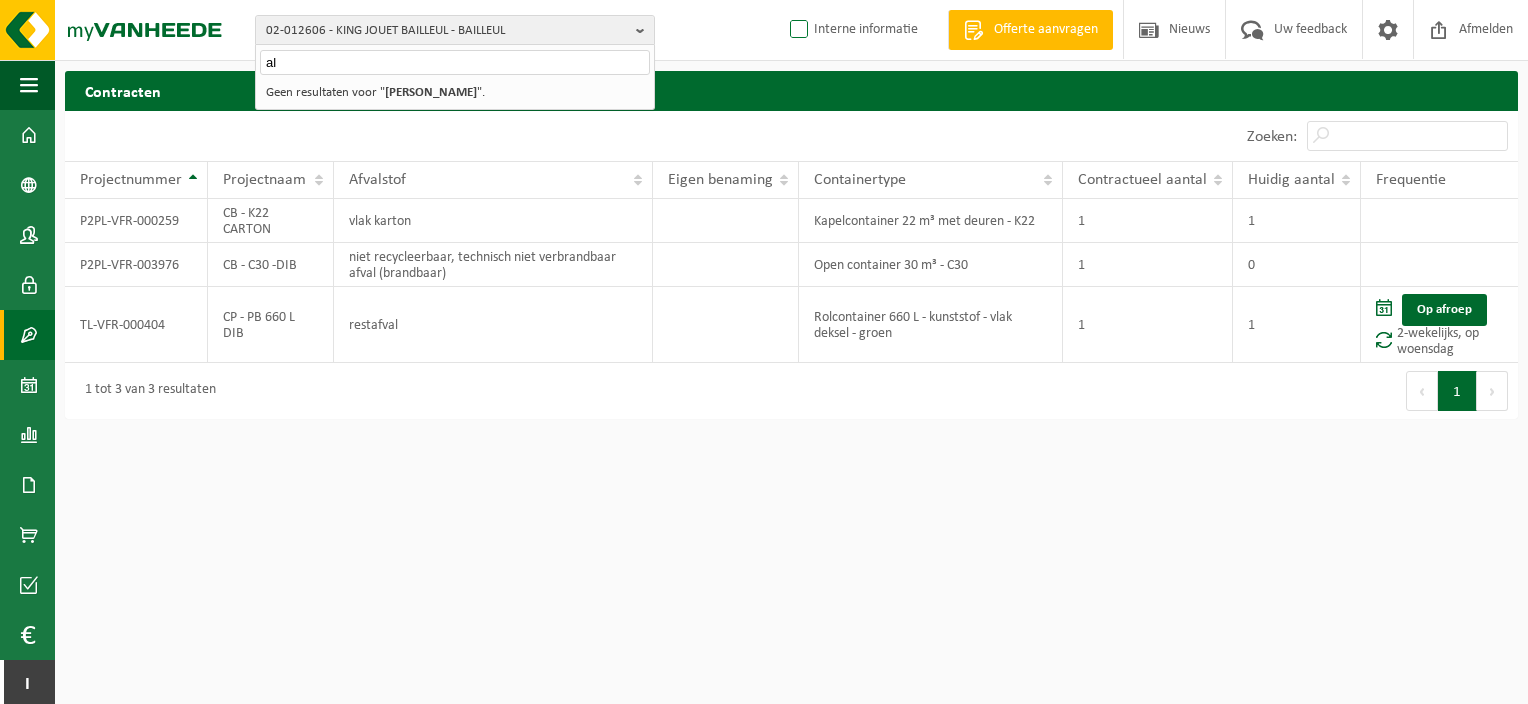 type on "a" 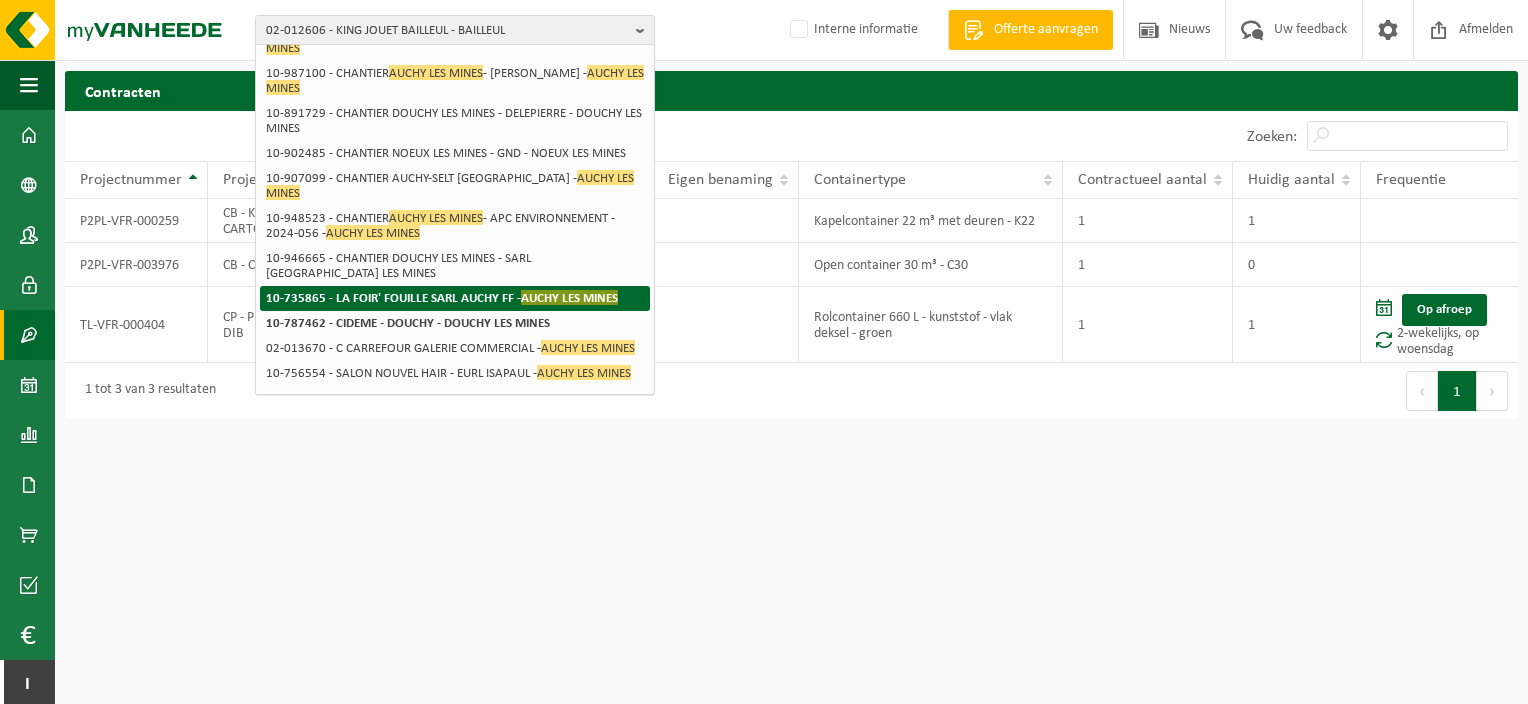 scroll, scrollTop: 0, scrollLeft: 0, axis: both 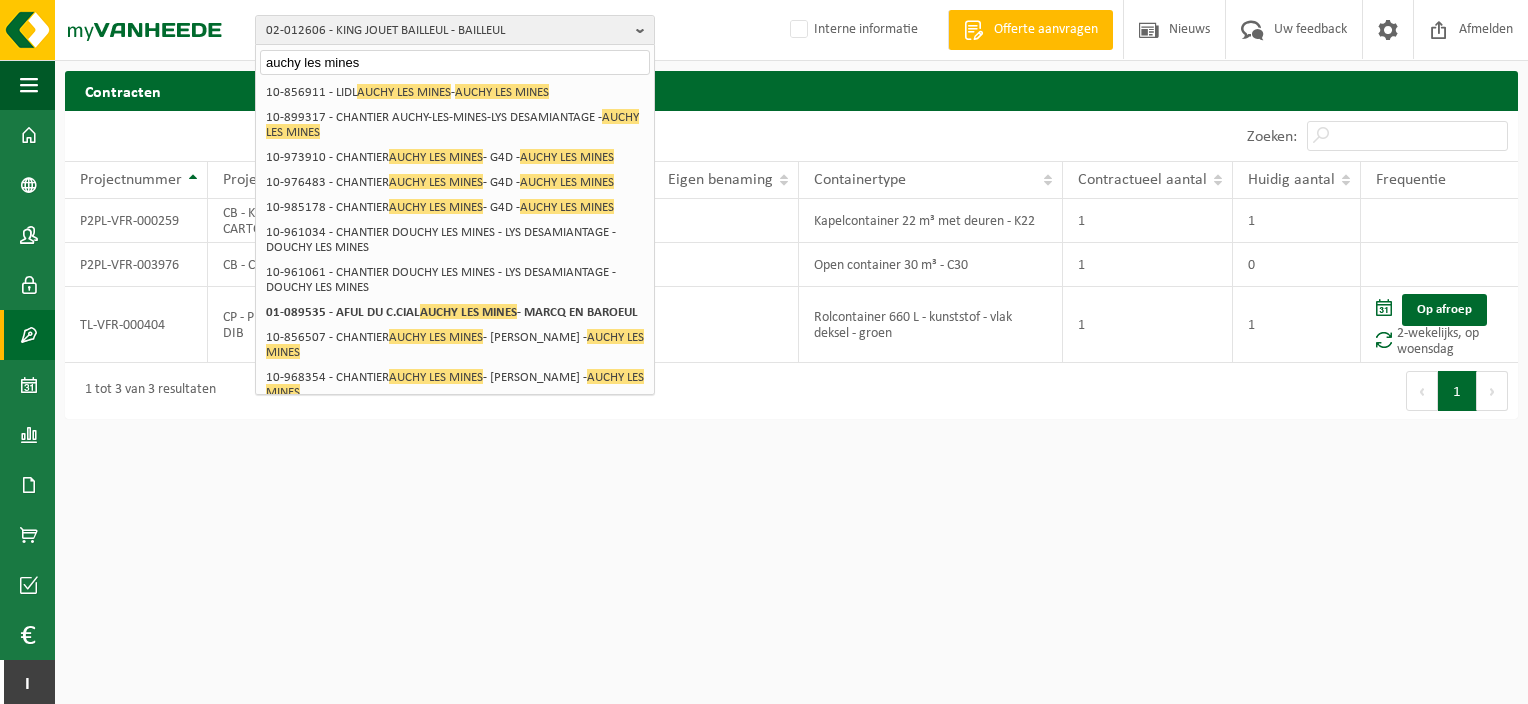 type on "auchy les mines" 